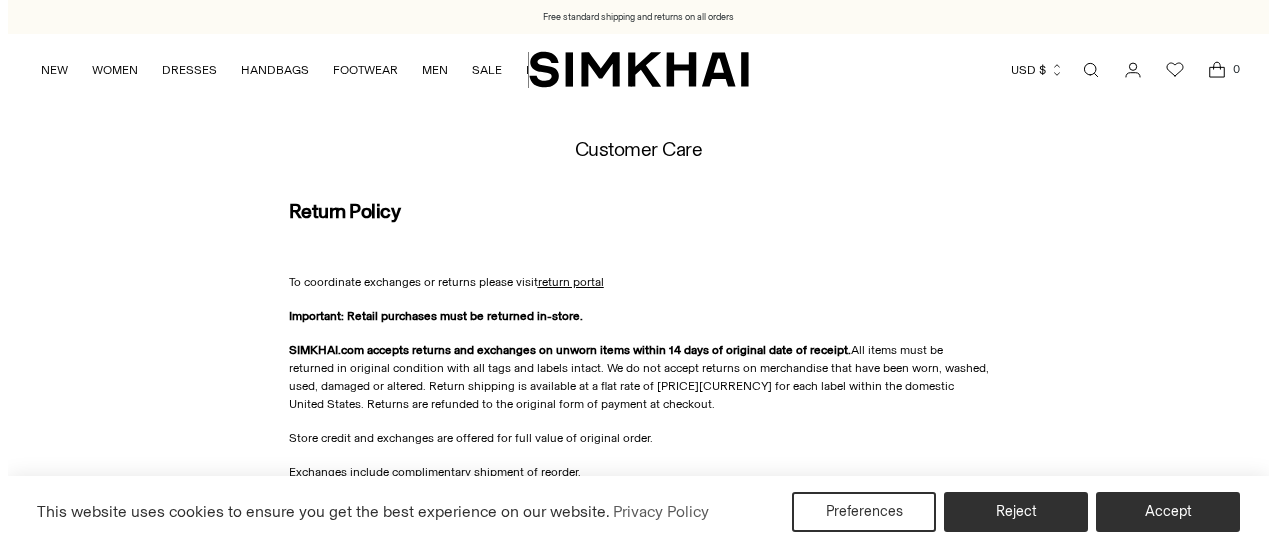 scroll, scrollTop: 0, scrollLeft: 0, axis: both 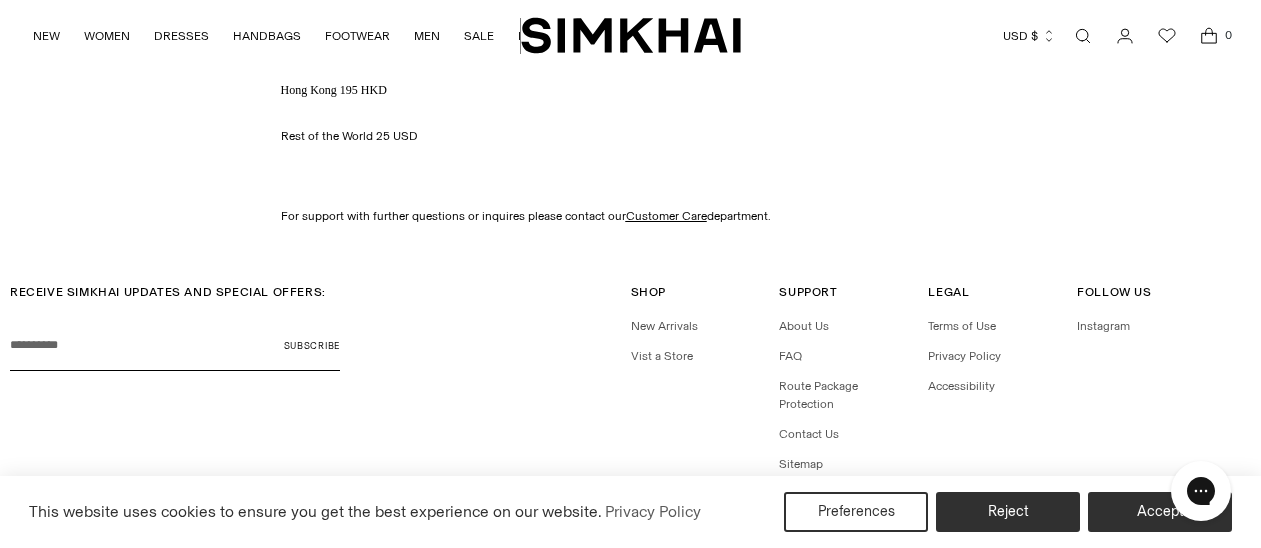 click on "About Us
FAQ
Route Package Protection
Contact Us
Sitemap" at bounding box center (847, 395) 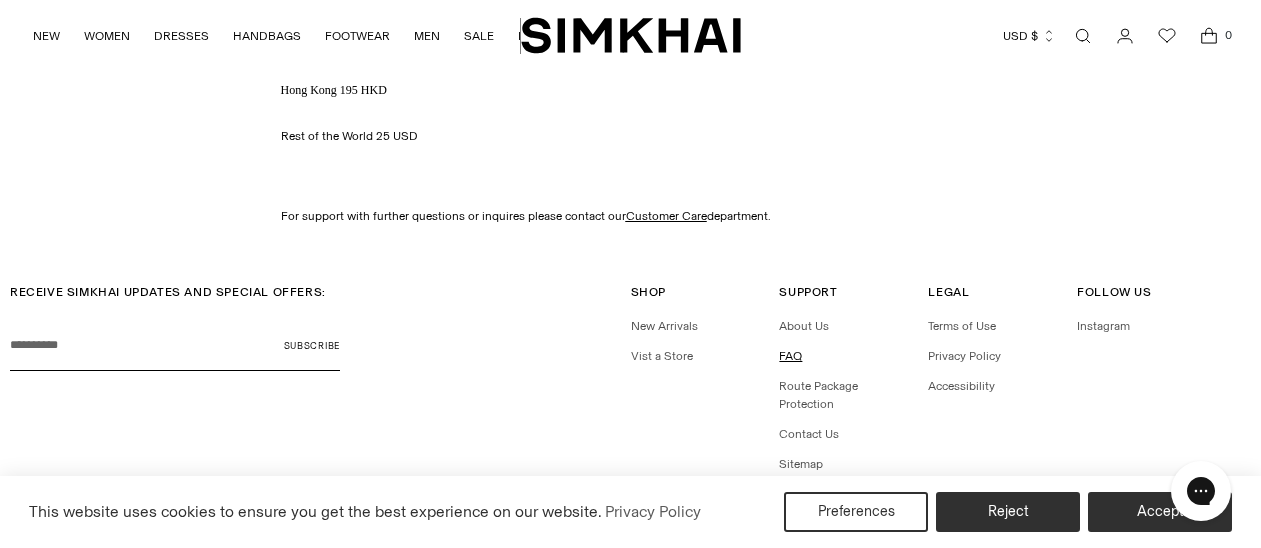click on "FAQ" at bounding box center (790, 356) 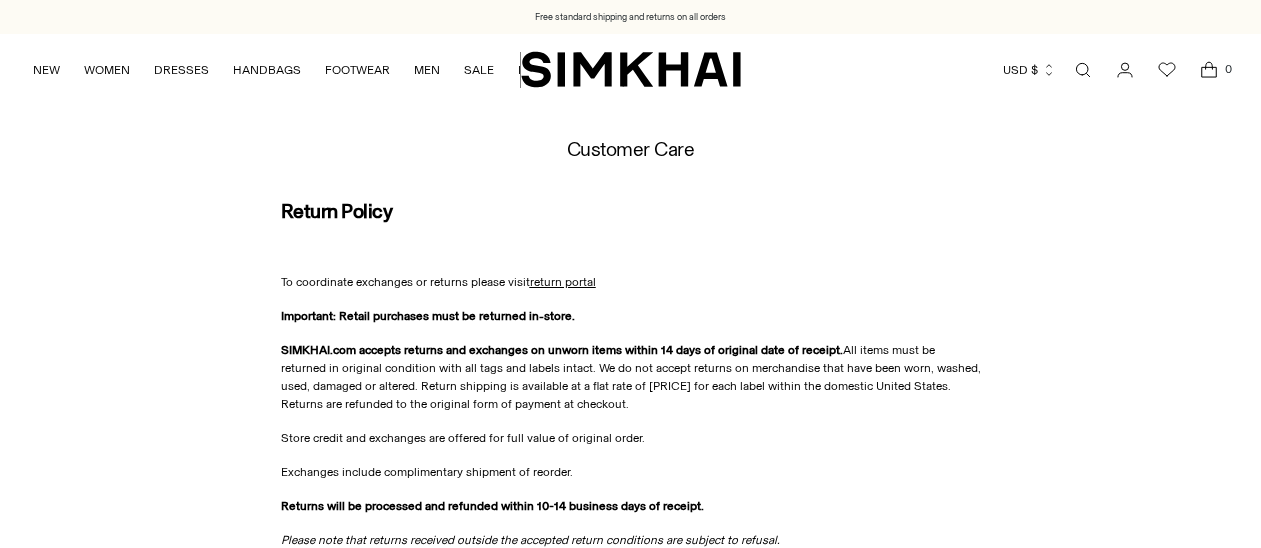 scroll, scrollTop: 0, scrollLeft: 0, axis: both 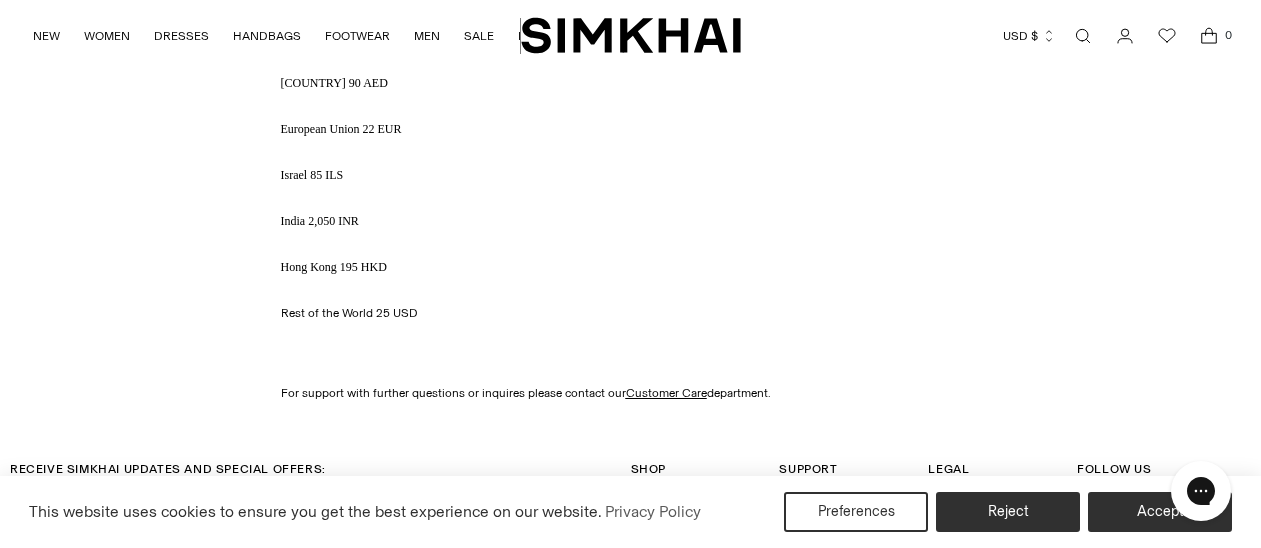 drag, startPoint x: 1260, startPoint y: 105, endPoint x: 65, endPoint y: 42, distance: 1196.6595 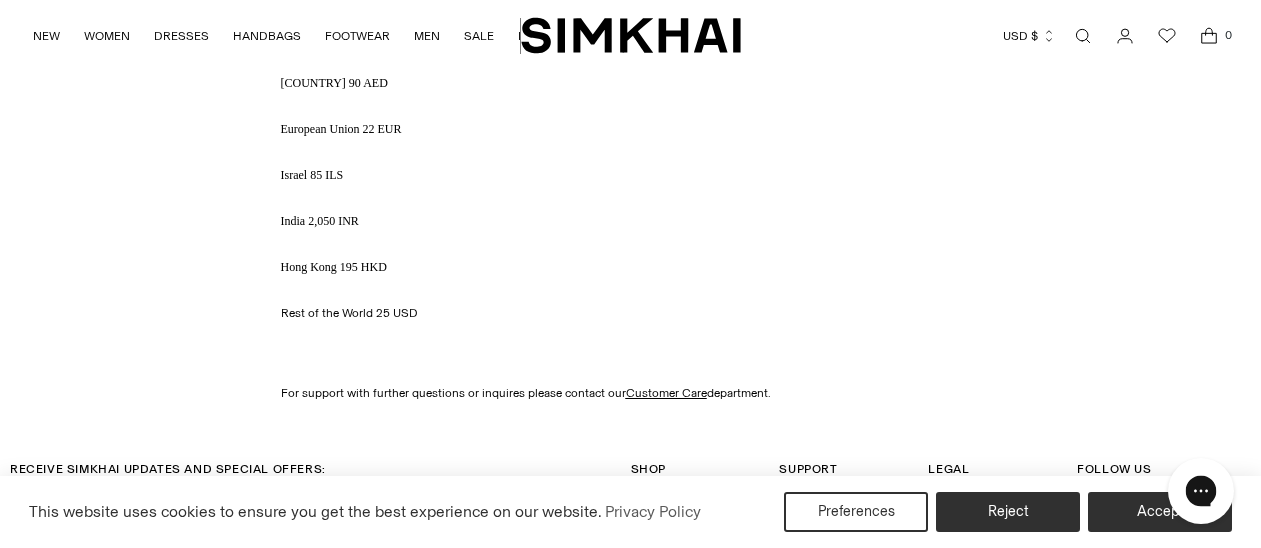 scroll, scrollTop: 2806, scrollLeft: 0, axis: vertical 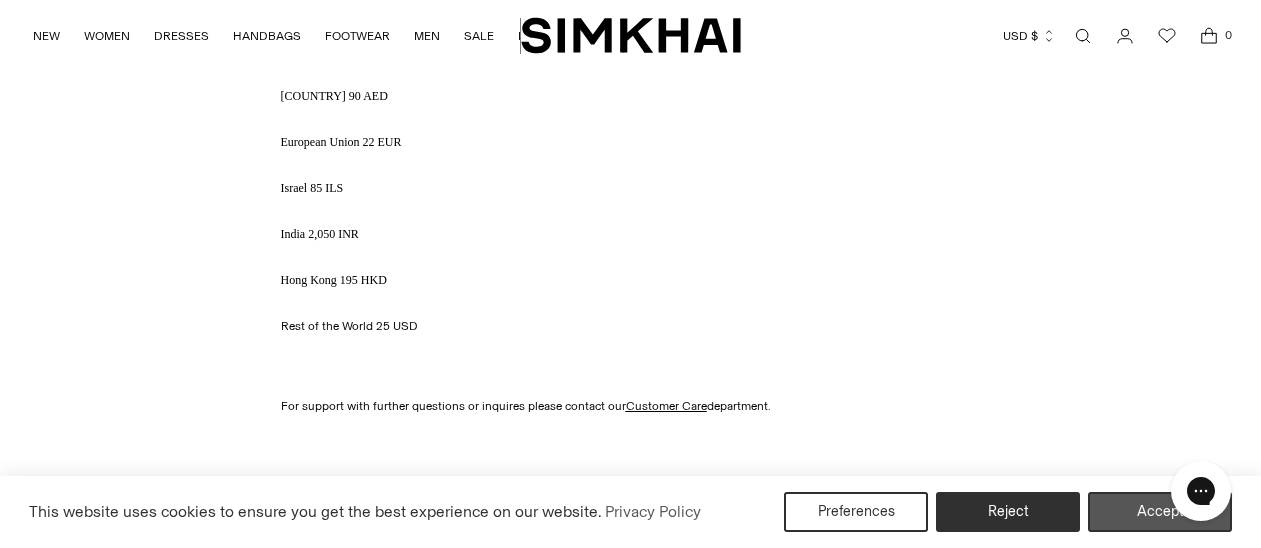 click on "Accept" at bounding box center [1160, 512] 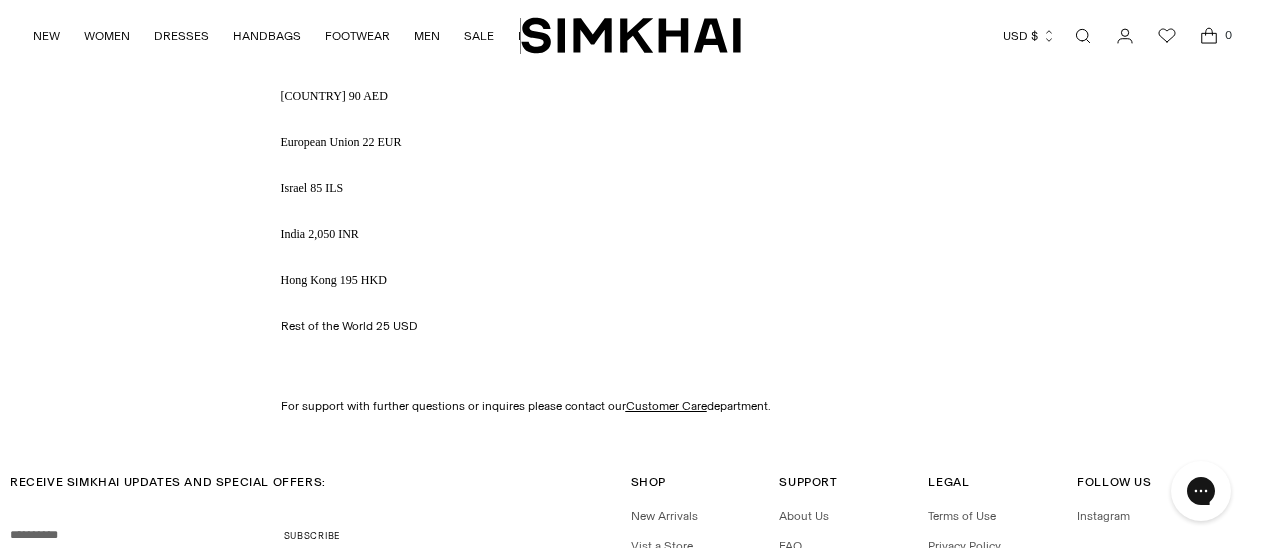 click on "For support with further questions or inquires please contact our  Customer Care  department." at bounding box center [631, 406] 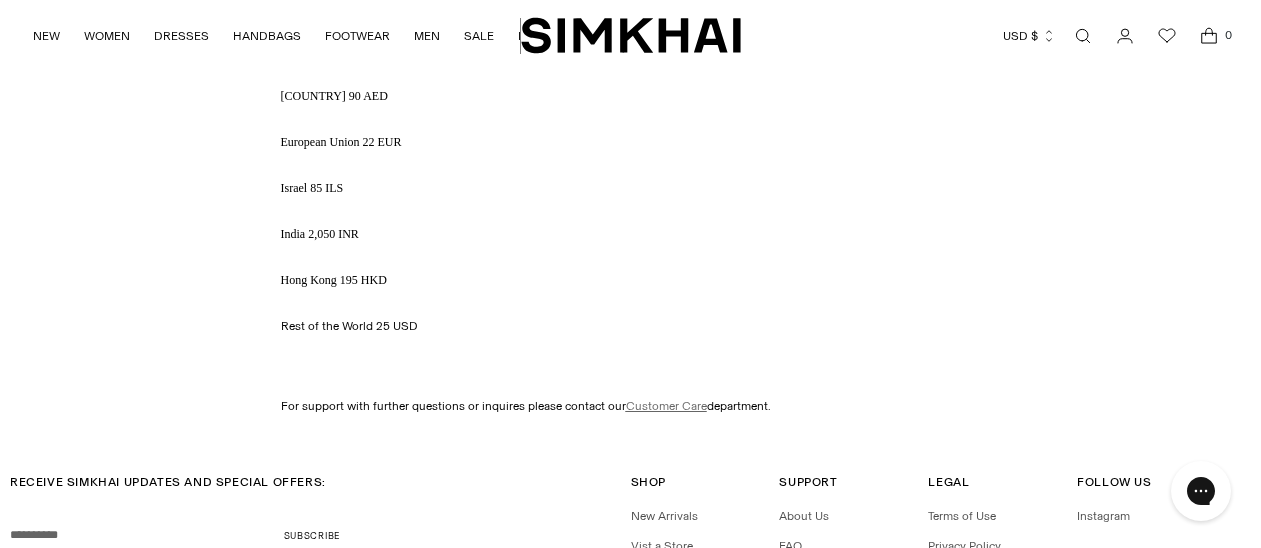 click on "Customer Care" at bounding box center [666, 406] 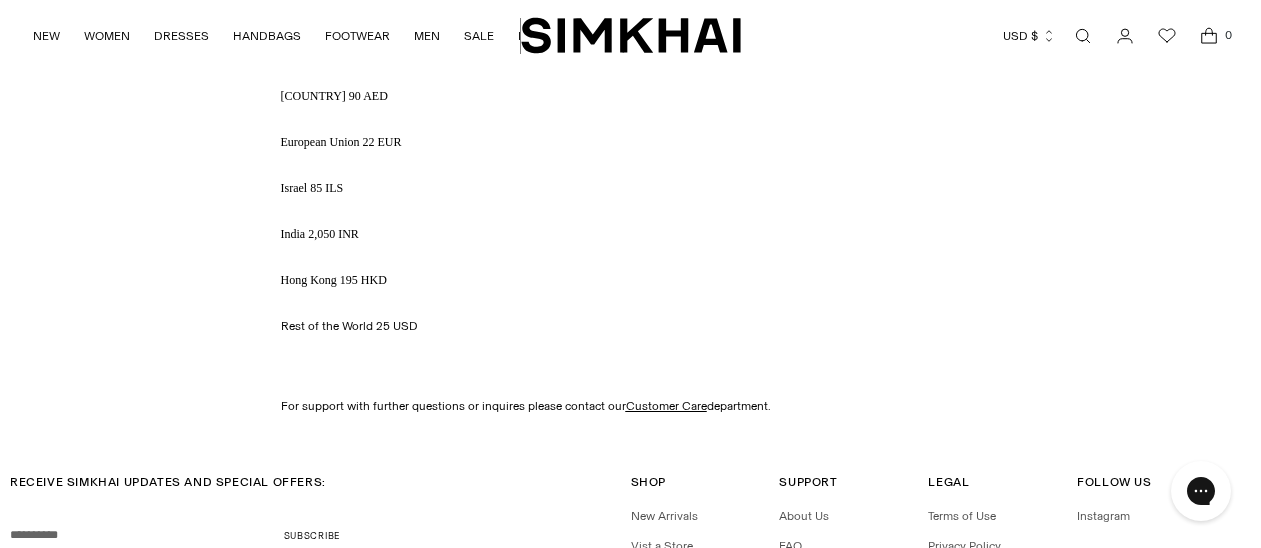 click 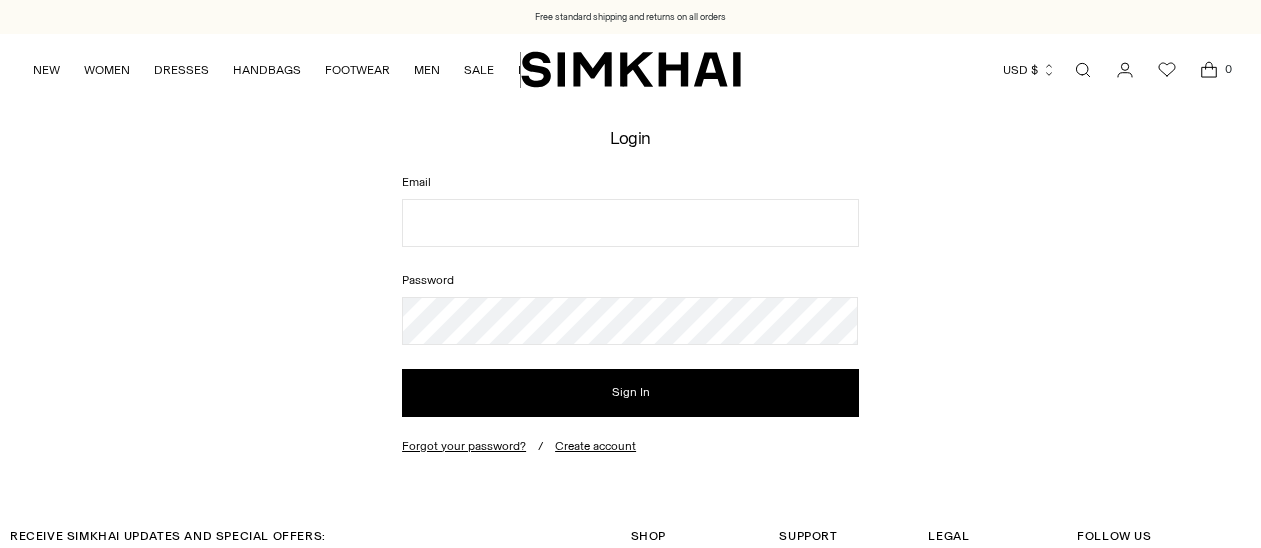 scroll, scrollTop: 0, scrollLeft: 0, axis: both 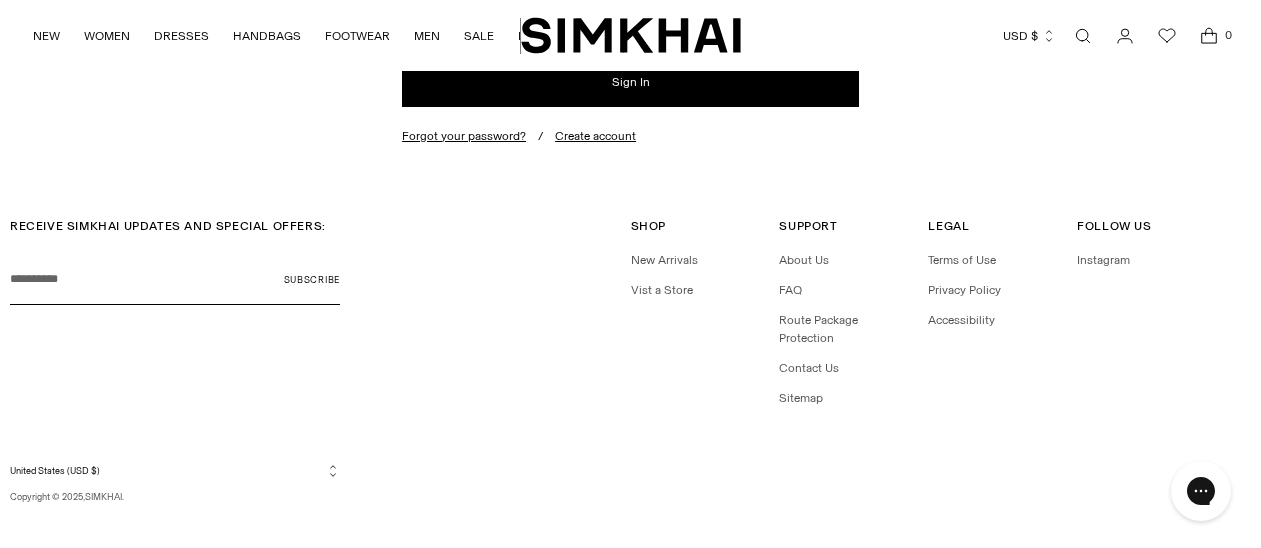 click at bounding box center (1083, 36) 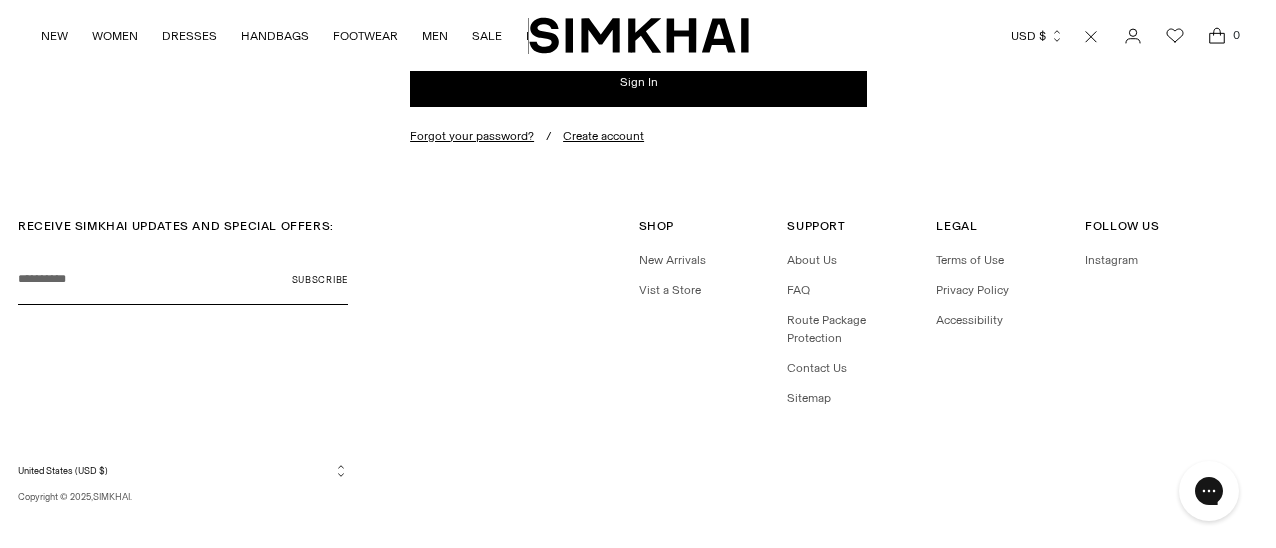 scroll, scrollTop: 0, scrollLeft: 0, axis: both 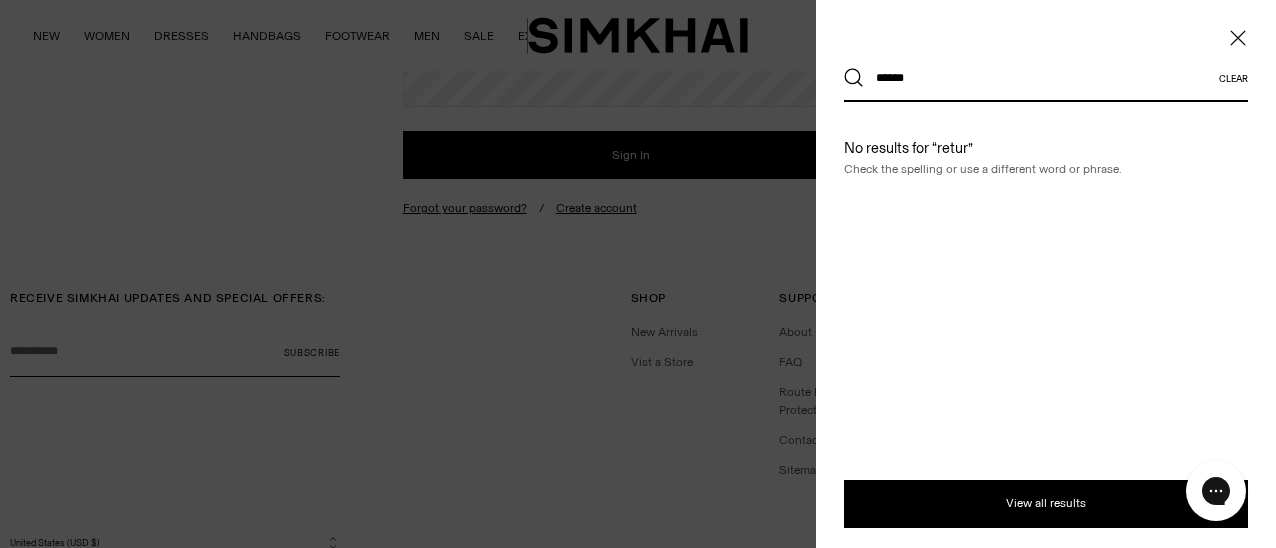 type on "******" 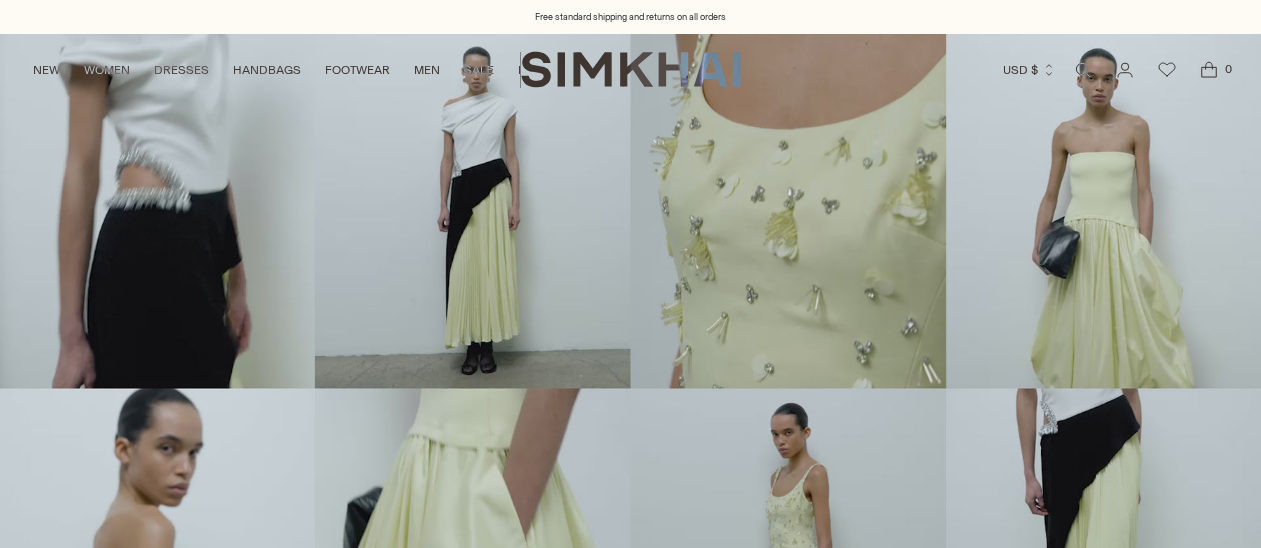 scroll, scrollTop: 0, scrollLeft: 0, axis: both 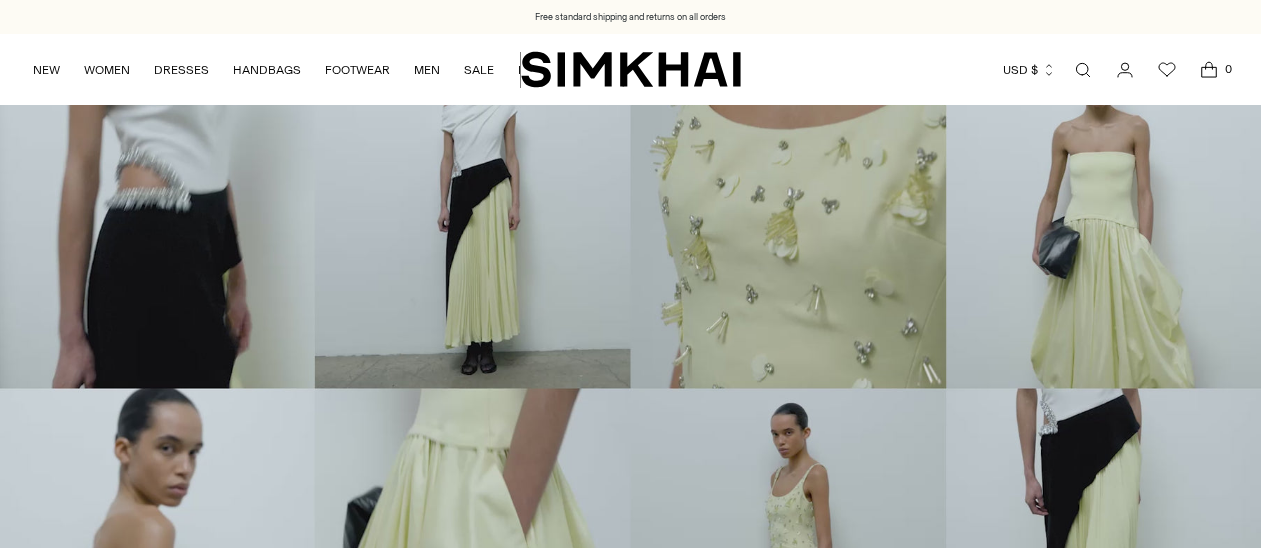 click at bounding box center [1083, 70] 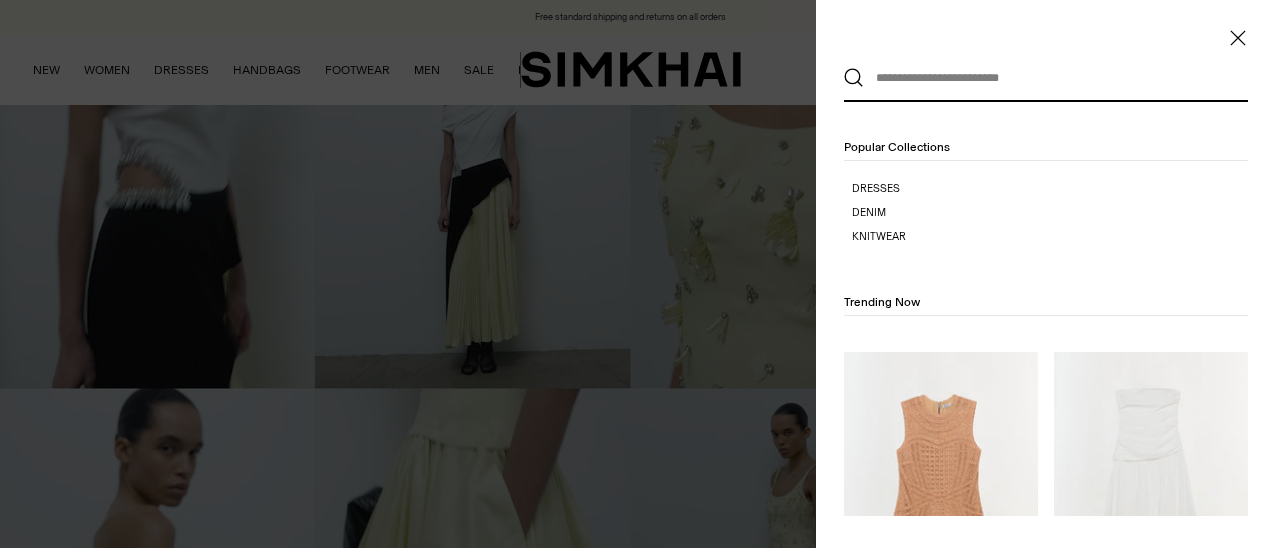 click at bounding box center [1041, 78] 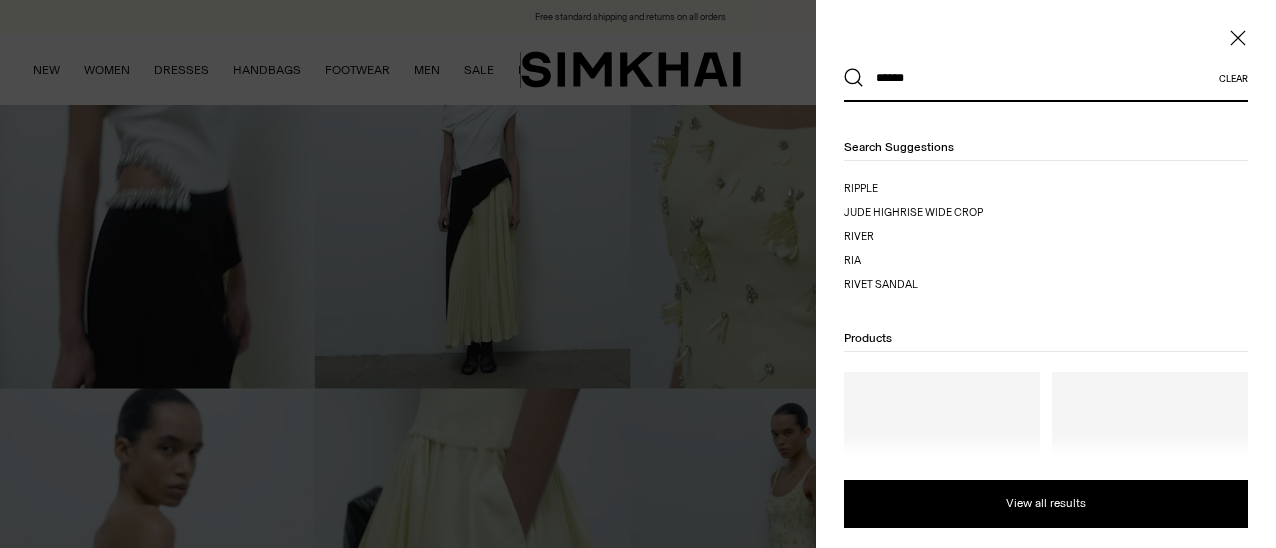 type on "******" 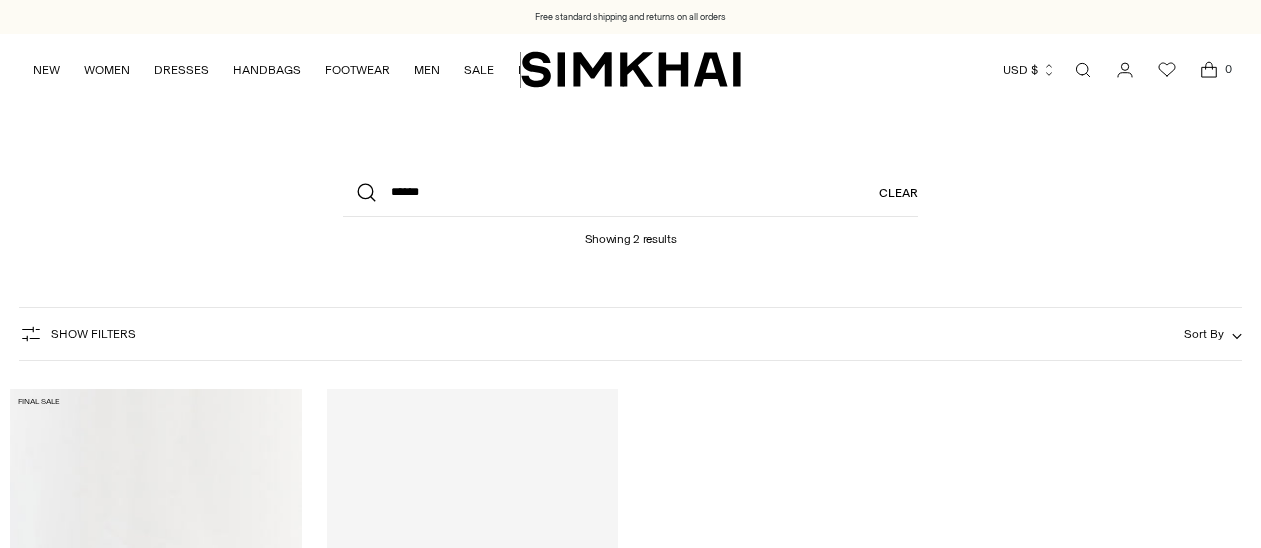 scroll, scrollTop: 0, scrollLeft: 0, axis: both 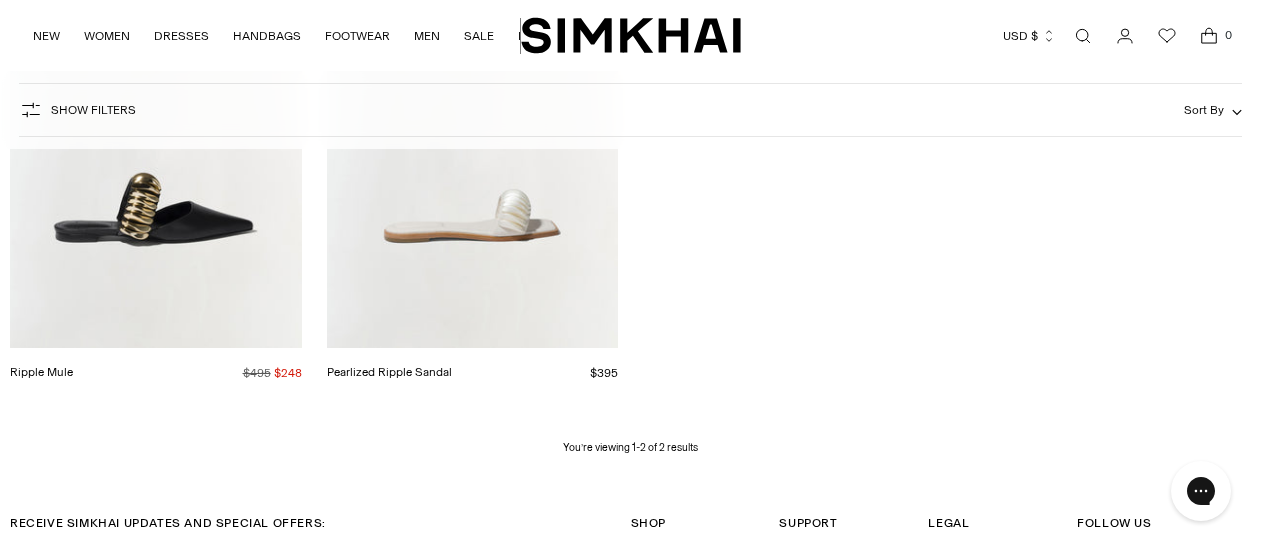 click at bounding box center [0, 0] 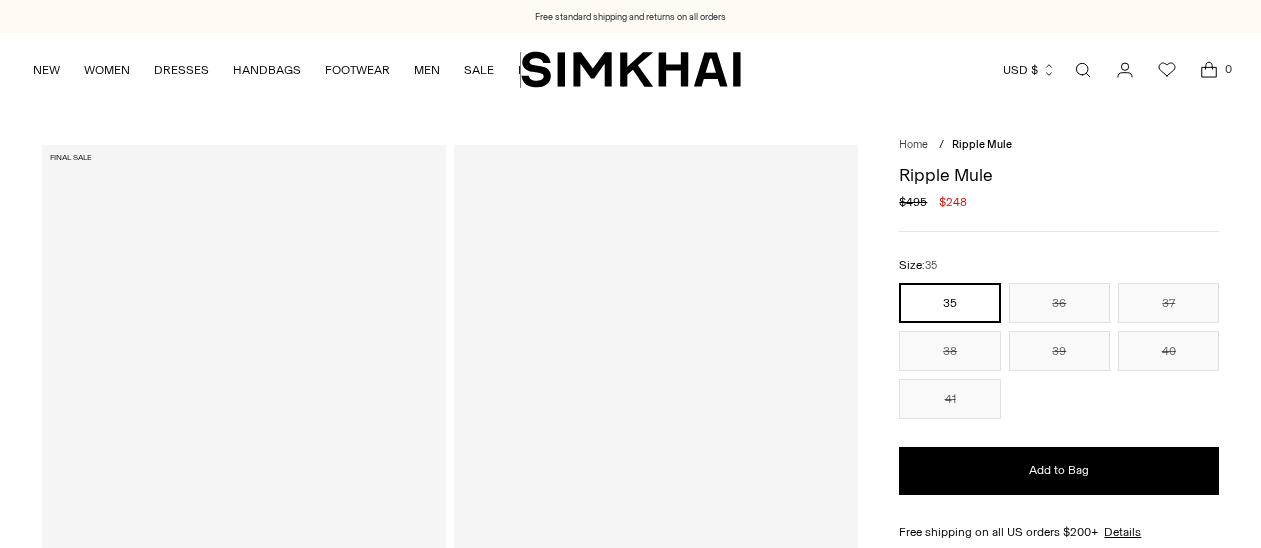 scroll, scrollTop: 0, scrollLeft: 0, axis: both 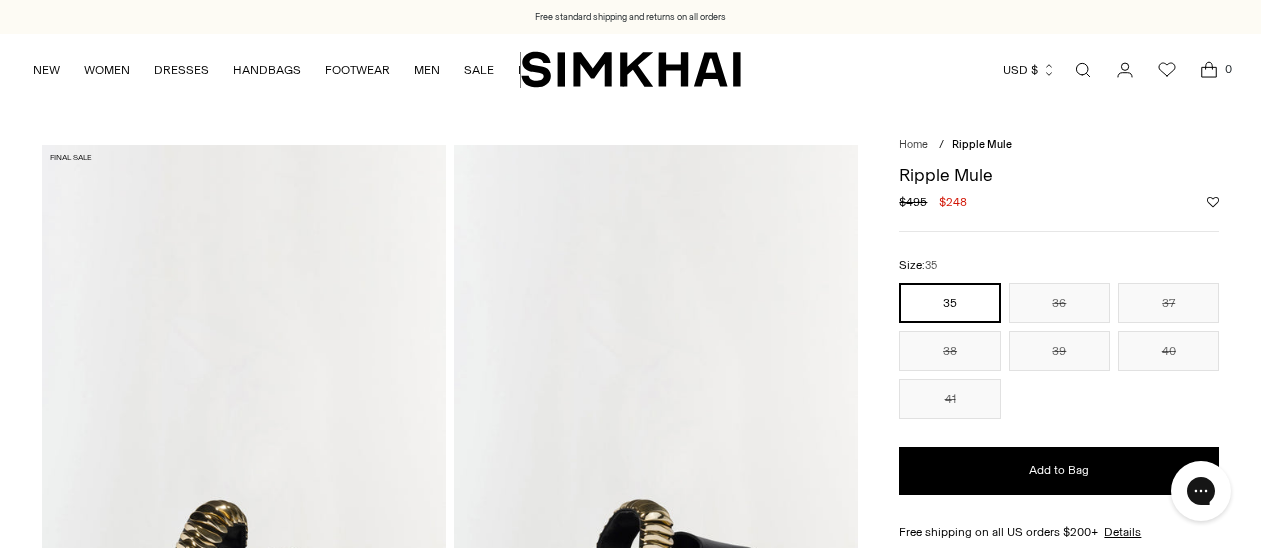 drag, startPoint x: 1258, startPoint y: 61, endPoint x: 1253, endPoint y: 71, distance: 11.18034 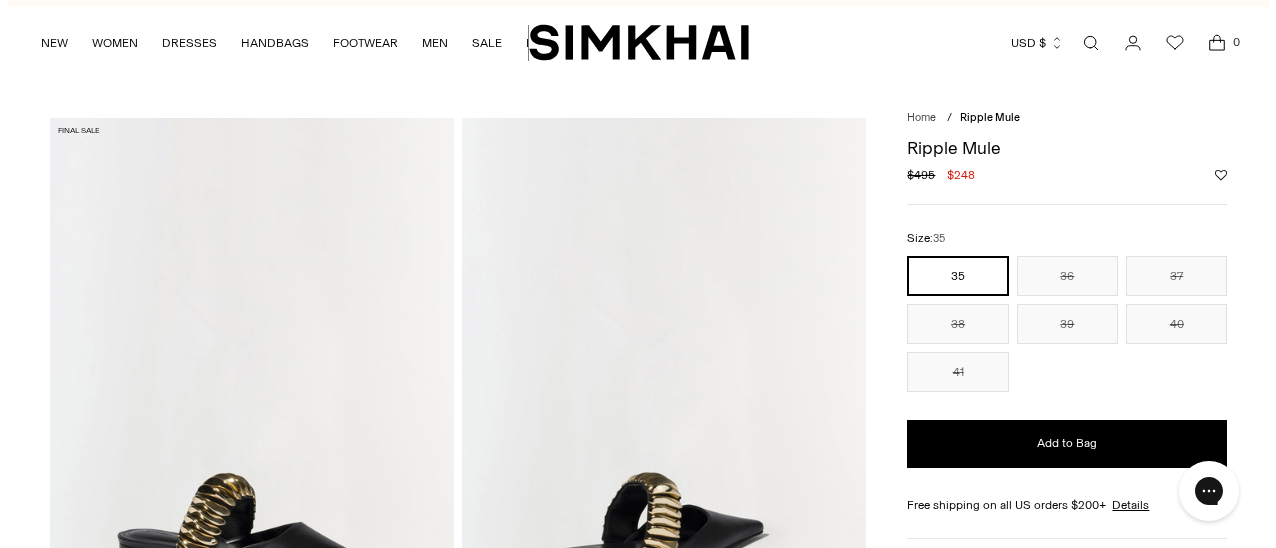scroll, scrollTop: 33, scrollLeft: 0, axis: vertical 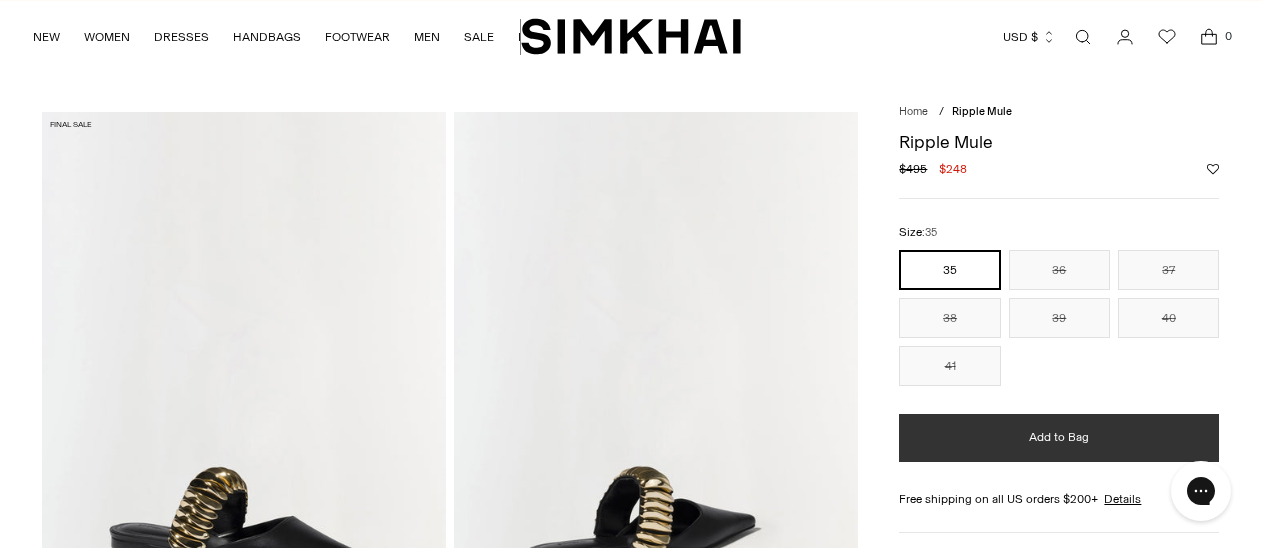 click on "Add to Bag" at bounding box center [1059, 438] 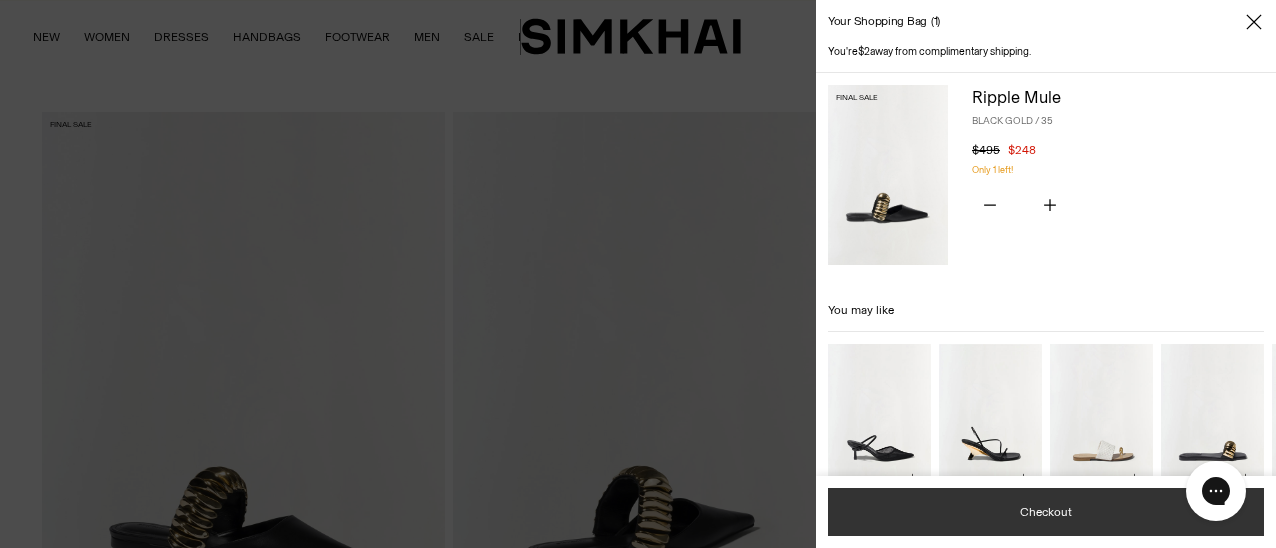 click on "Checkout" at bounding box center (1046, 512) 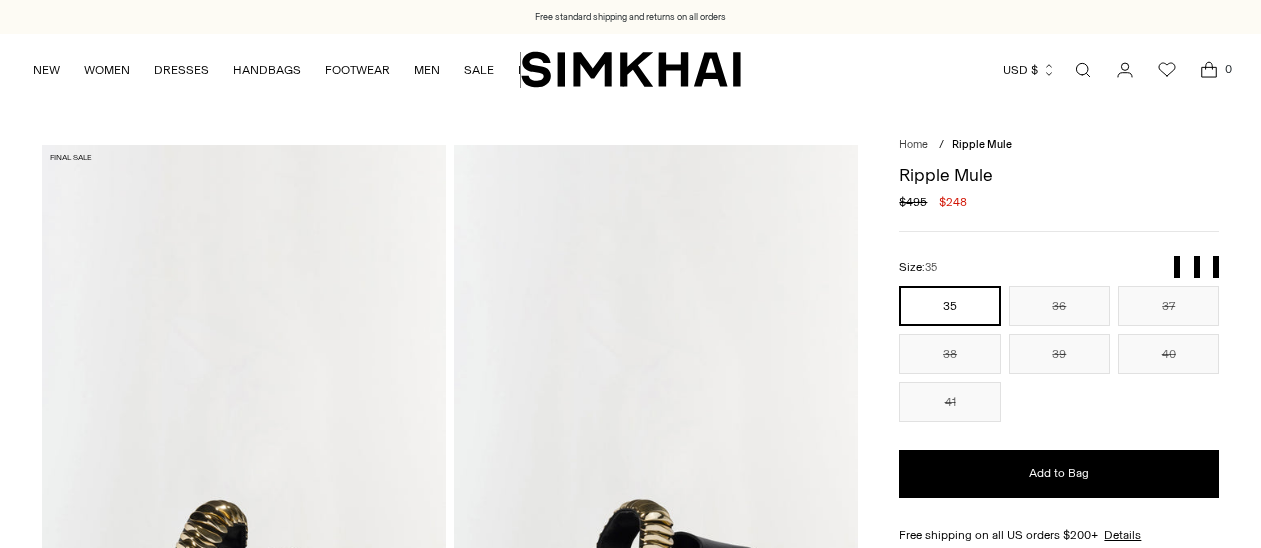 scroll, scrollTop: 0, scrollLeft: 0, axis: both 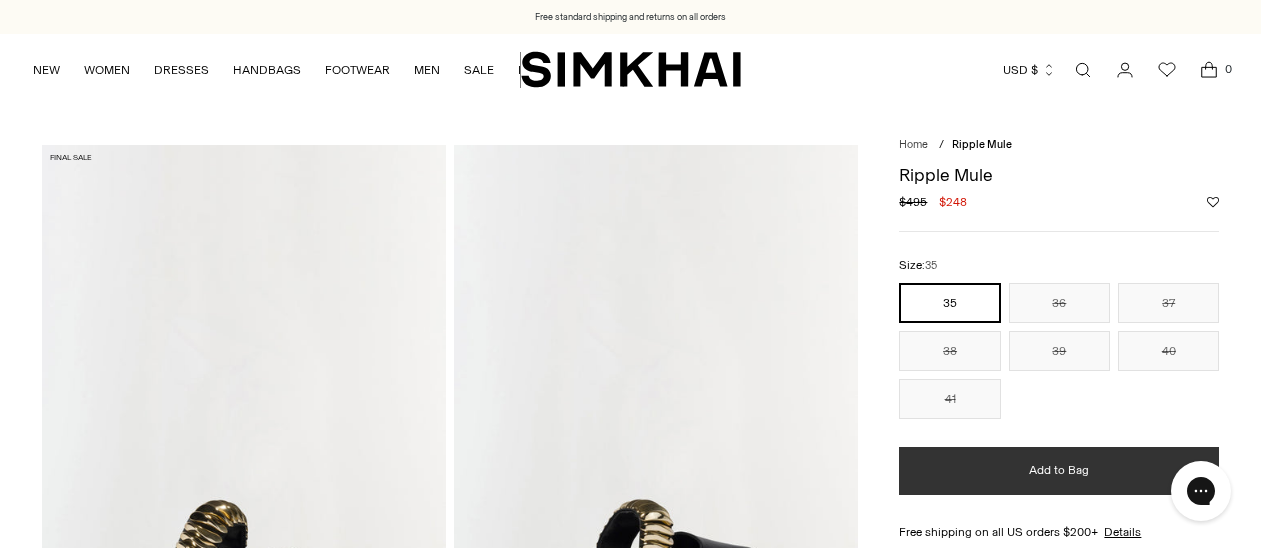 click on "Add to Bag" at bounding box center (1059, 470) 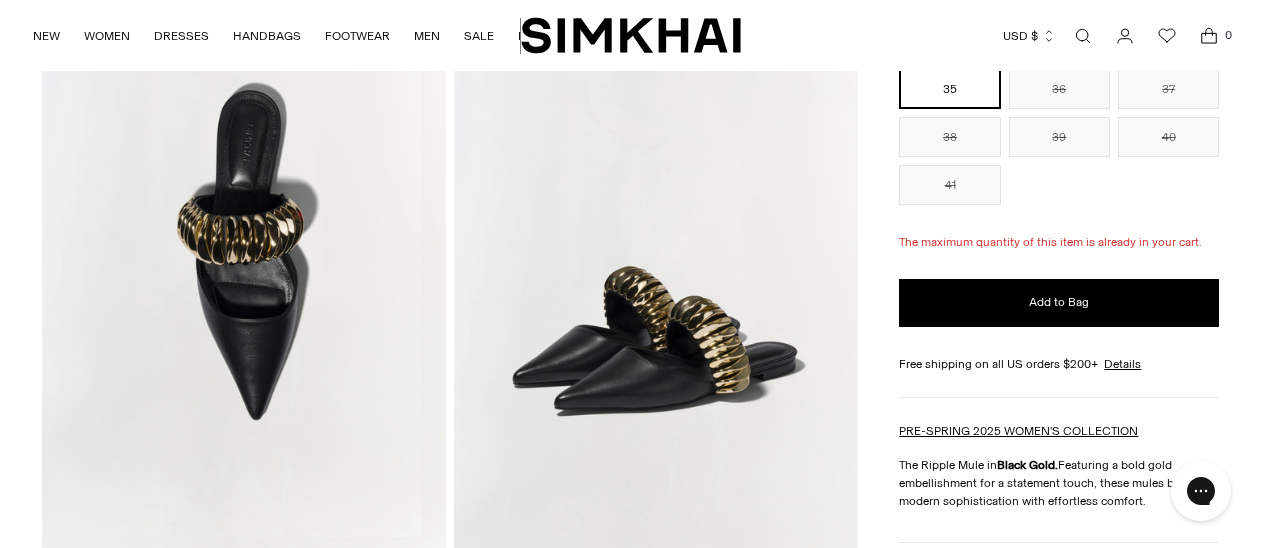 scroll, scrollTop: 796, scrollLeft: 0, axis: vertical 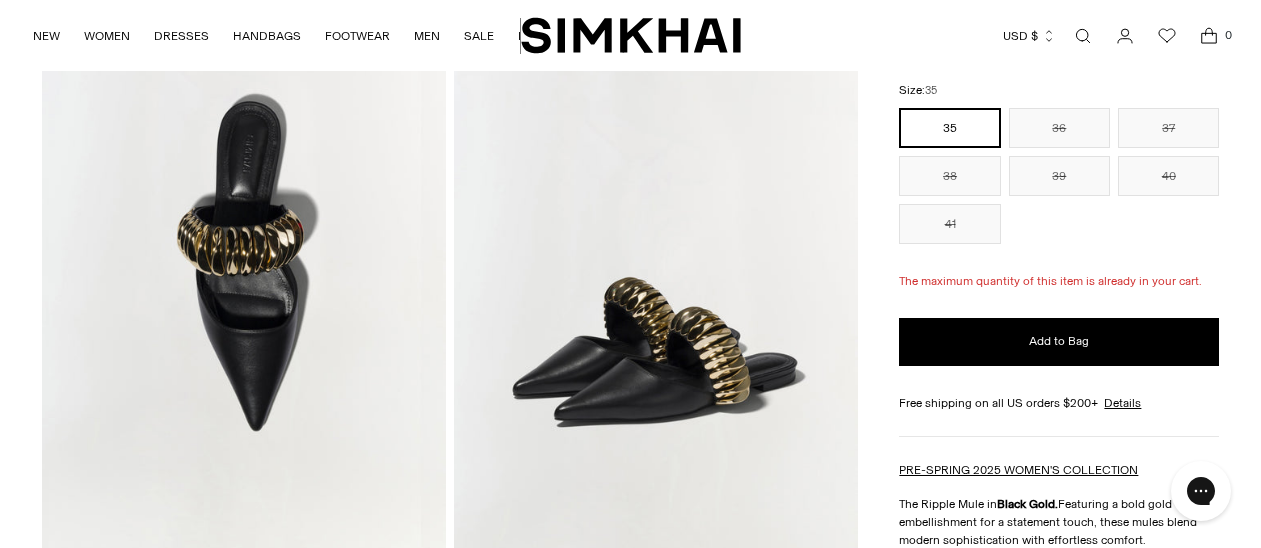 click 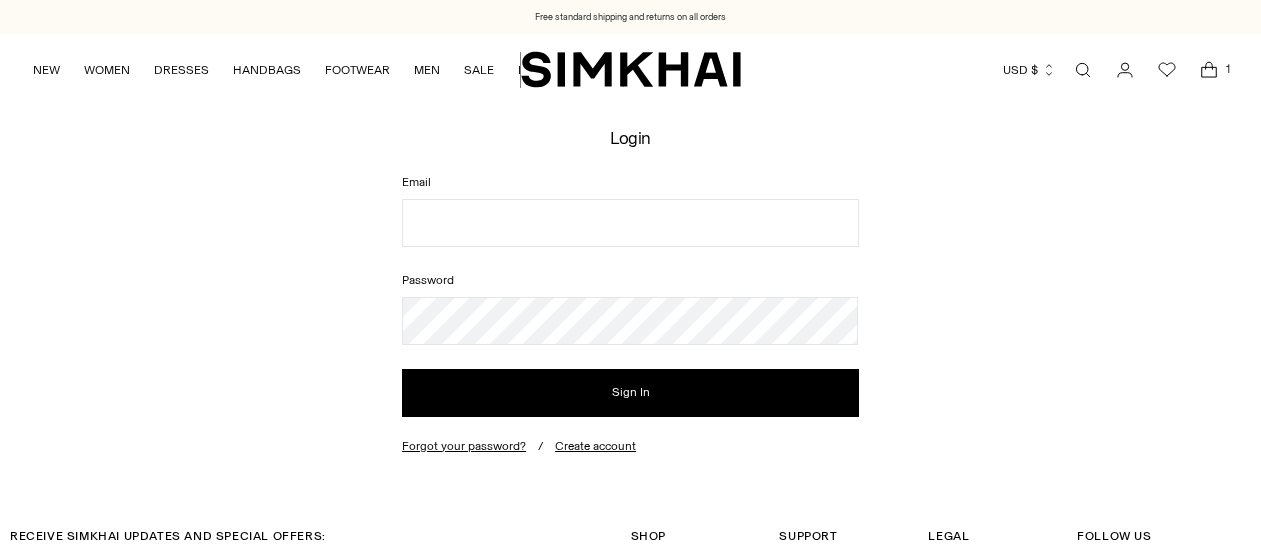 scroll, scrollTop: 0, scrollLeft: 0, axis: both 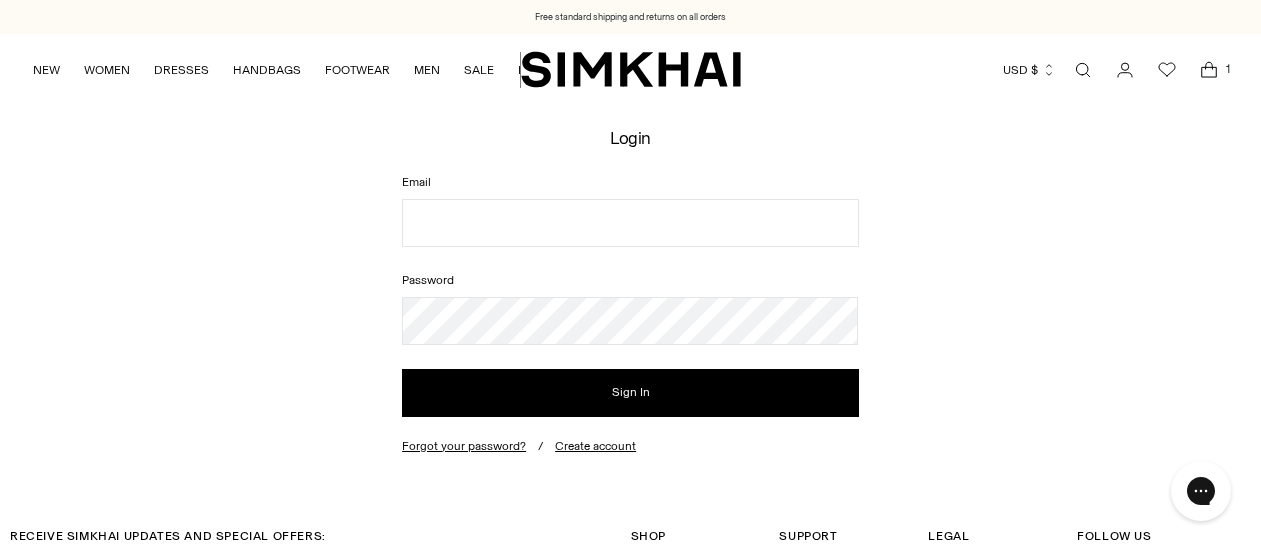 click on "NEW
WOMEN
New Arrivals
Best Sellers
Shop All
Signature
Exclusives
Pre-Fall 2025
Sale
READY TO WEAR
All Clothing
Dresses
Tops
Knits Skirts" at bounding box center [630, 69] 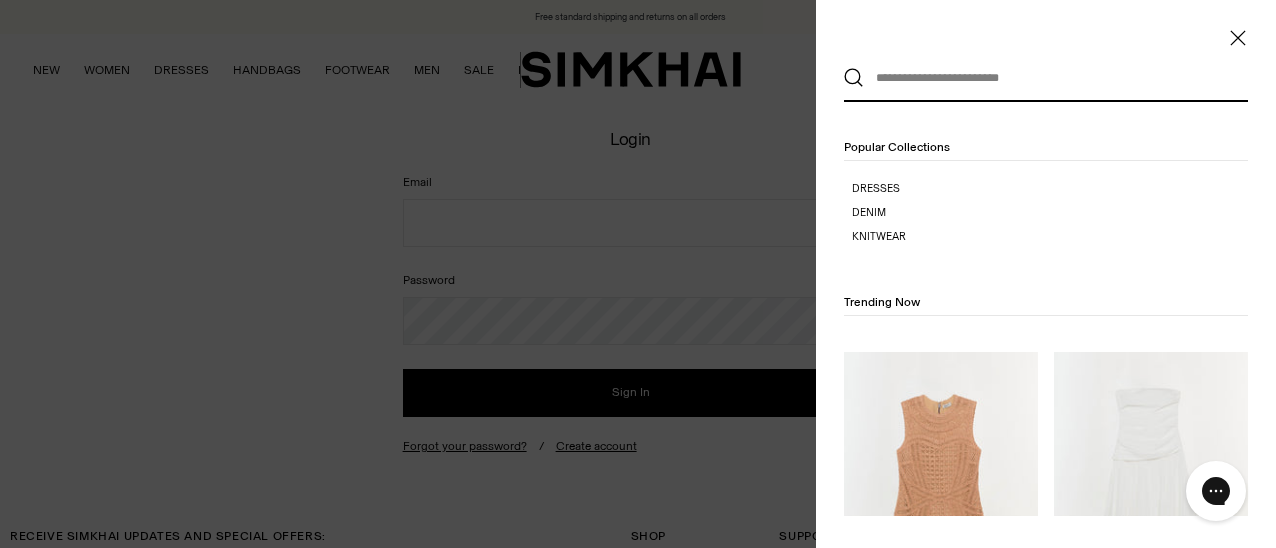click at bounding box center (1041, 78) 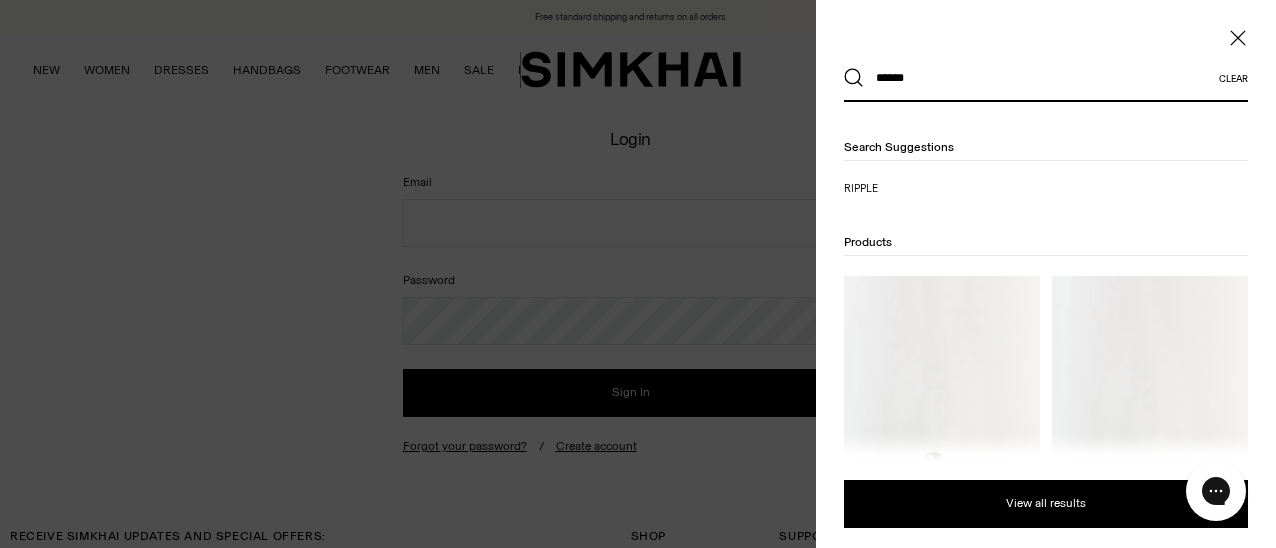 type on "******" 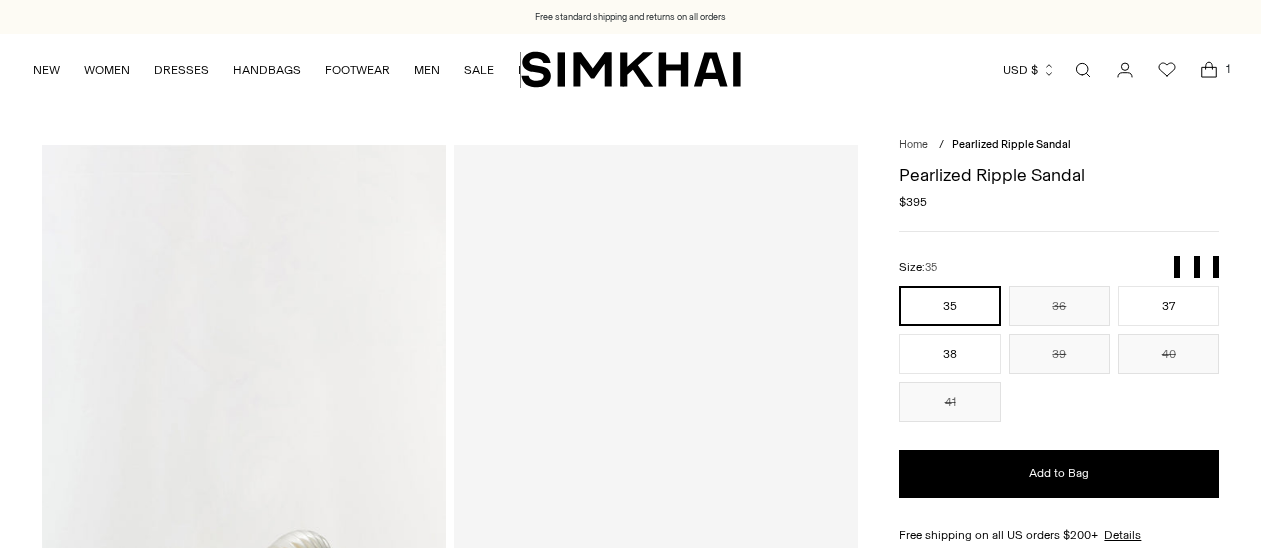 scroll, scrollTop: 0, scrollLeft: 0, axis: both 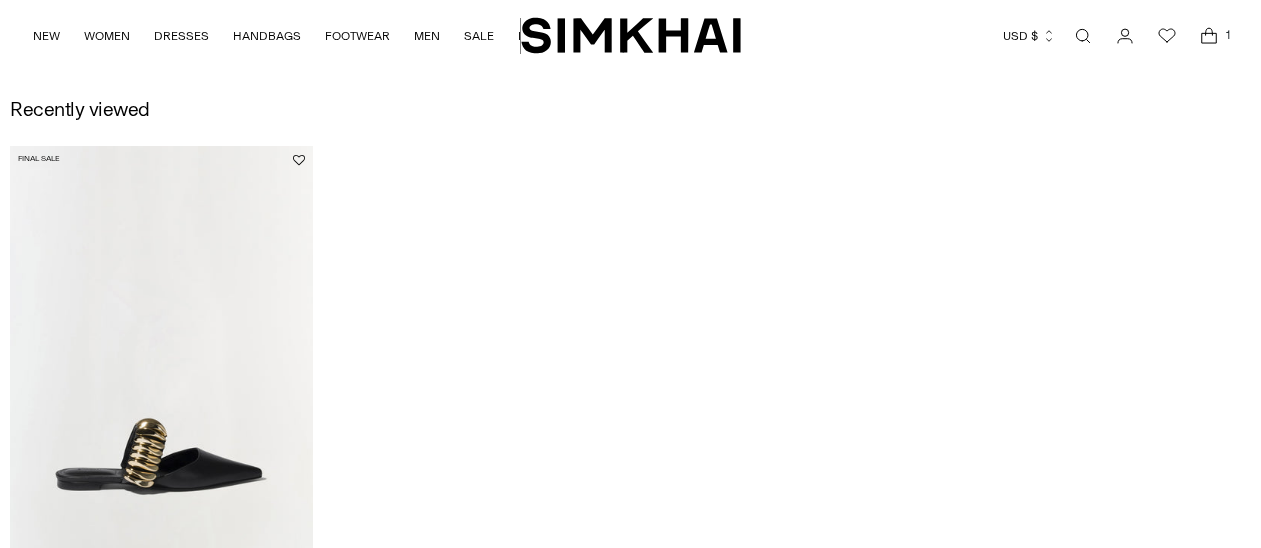 click at bounding box center (0, 0) 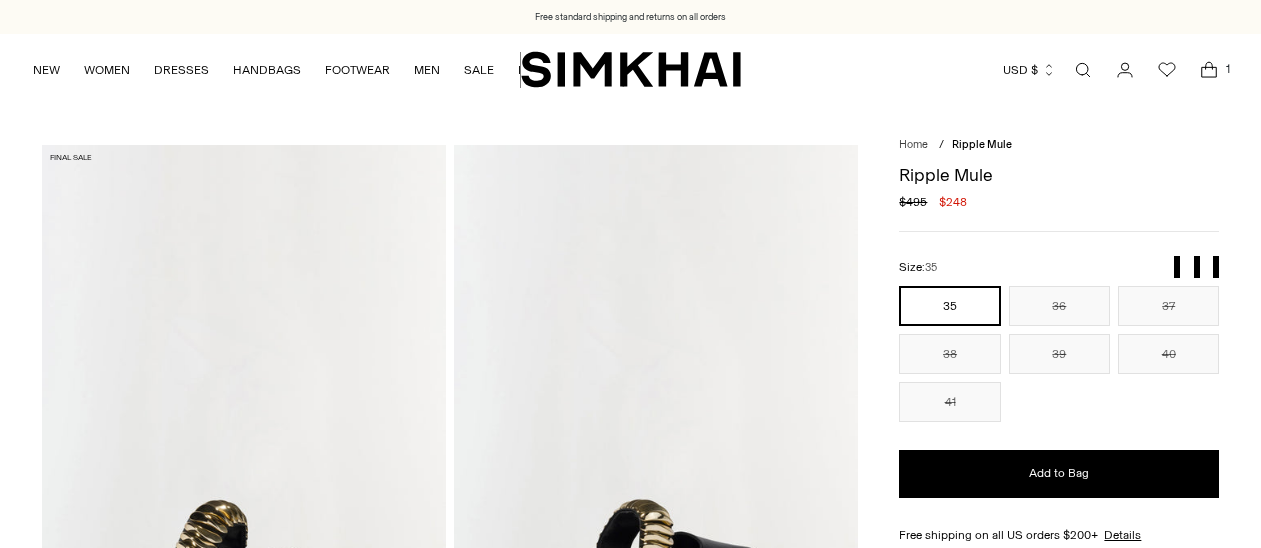 scroll, scrollTop: 0, scrollLeft: 0, axis: both 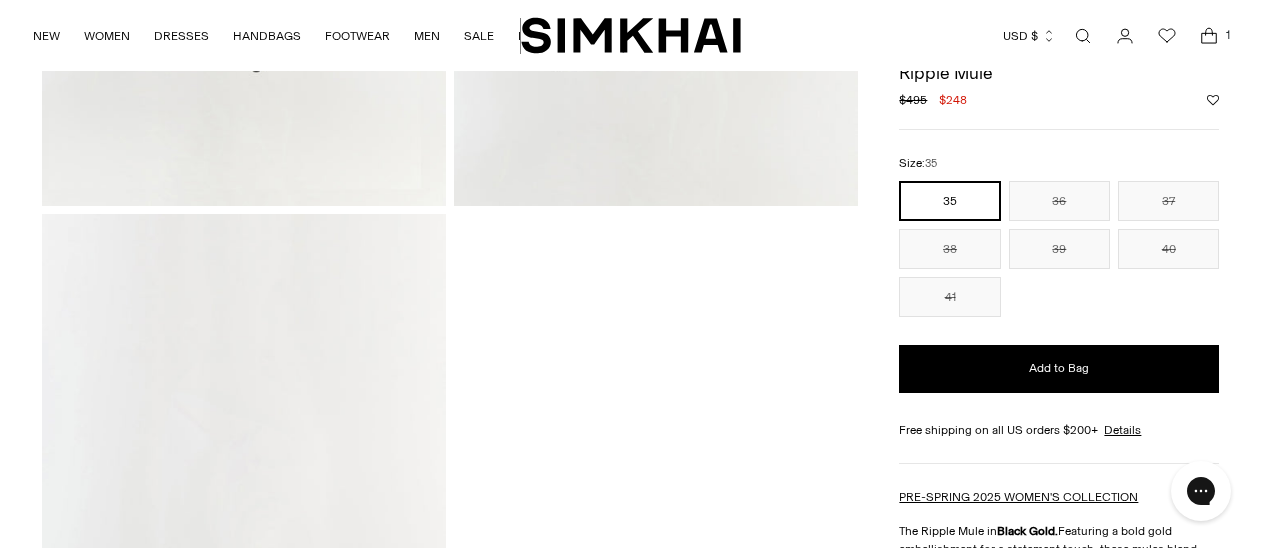 click 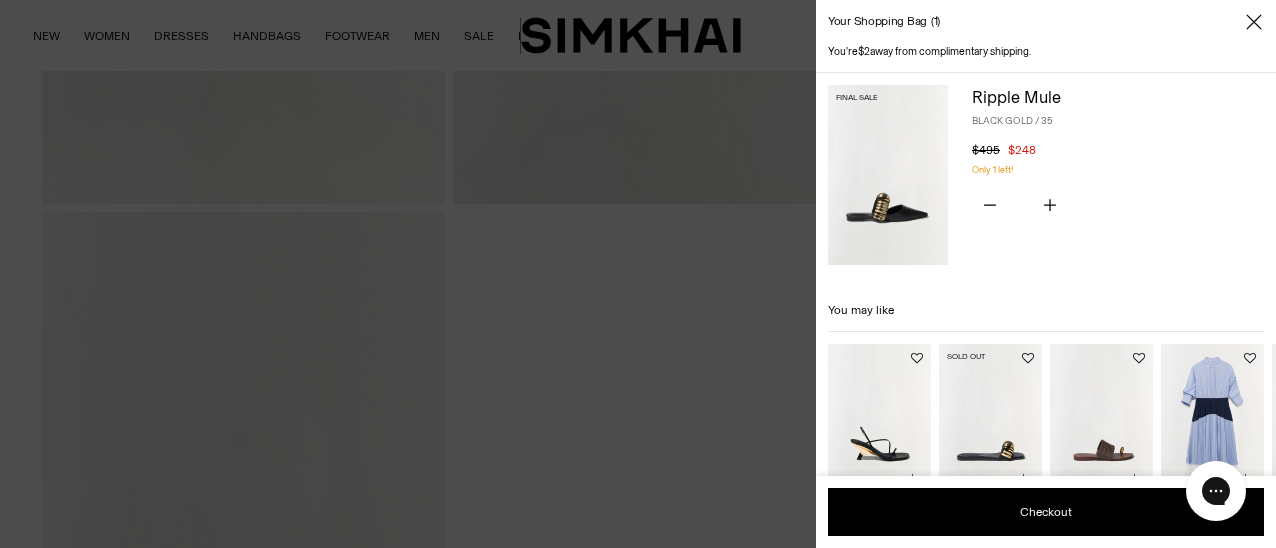 click at bounding box center [0, 0] 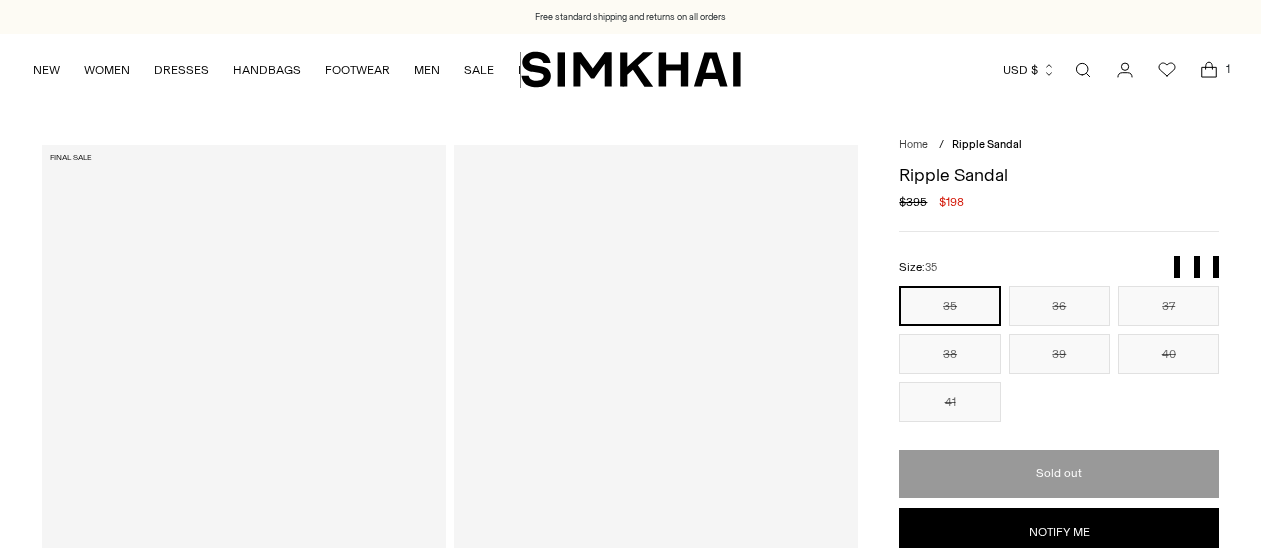 scroll, scrollTop: 0, scrollLeft: 0, axis: both 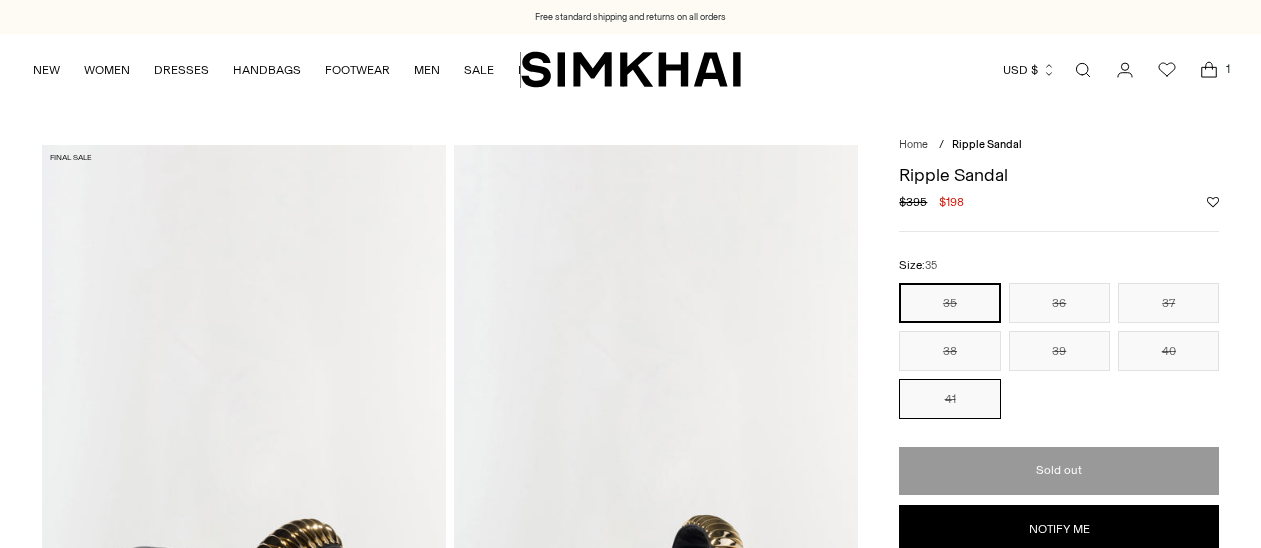 click on "41" at bounding box center (949, 399) 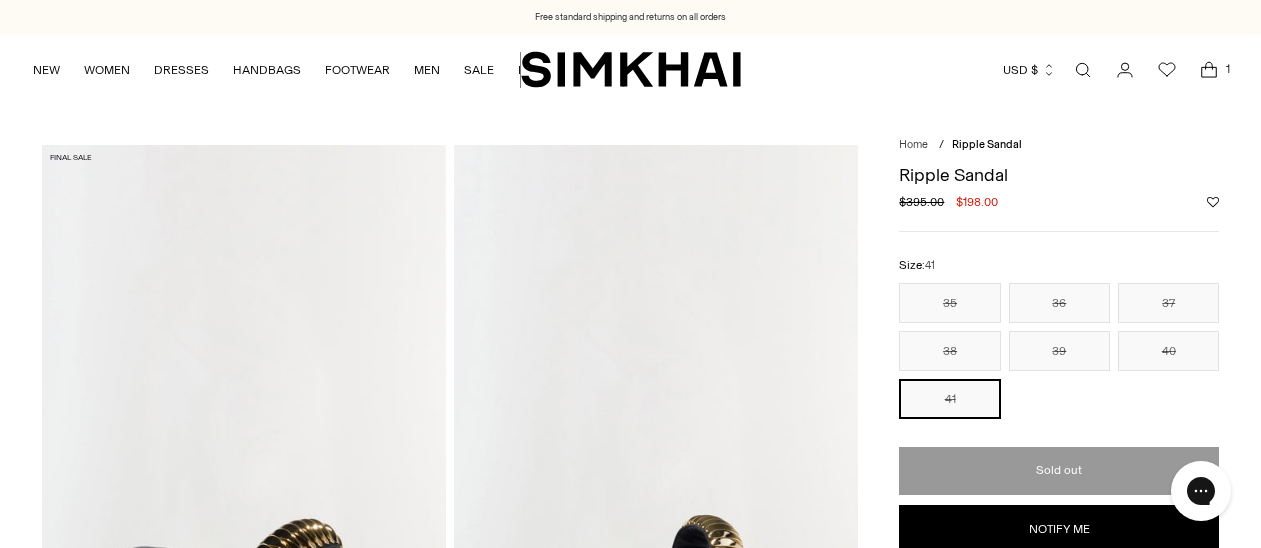 scroll, scrollTop: 0, scrollLeft: 0, axis: both 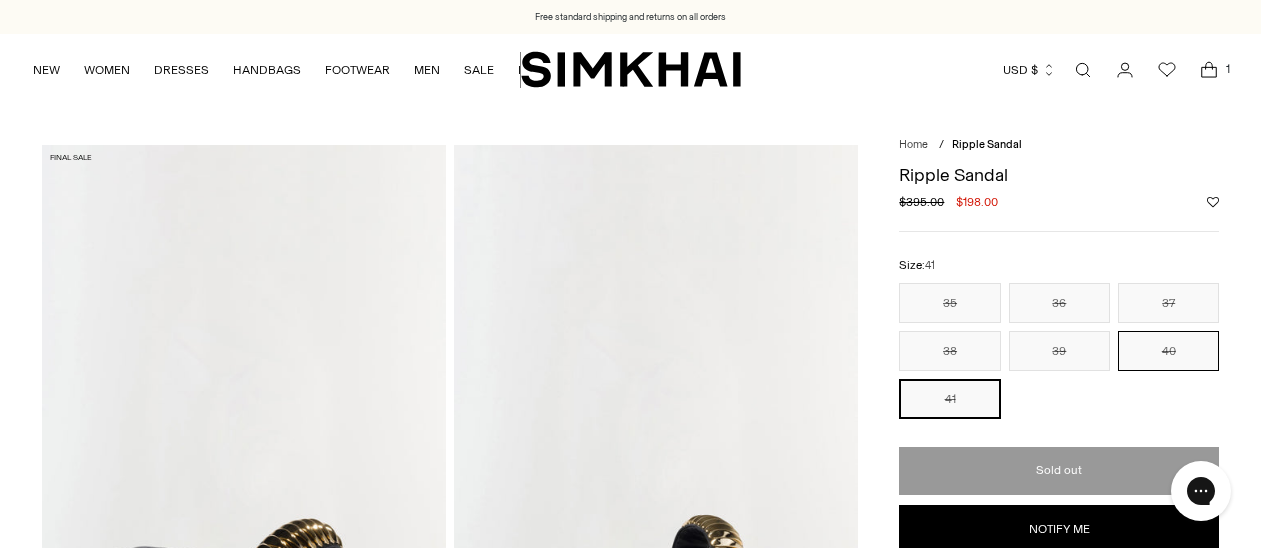 click on "40" at bounding box center [1168, 351] 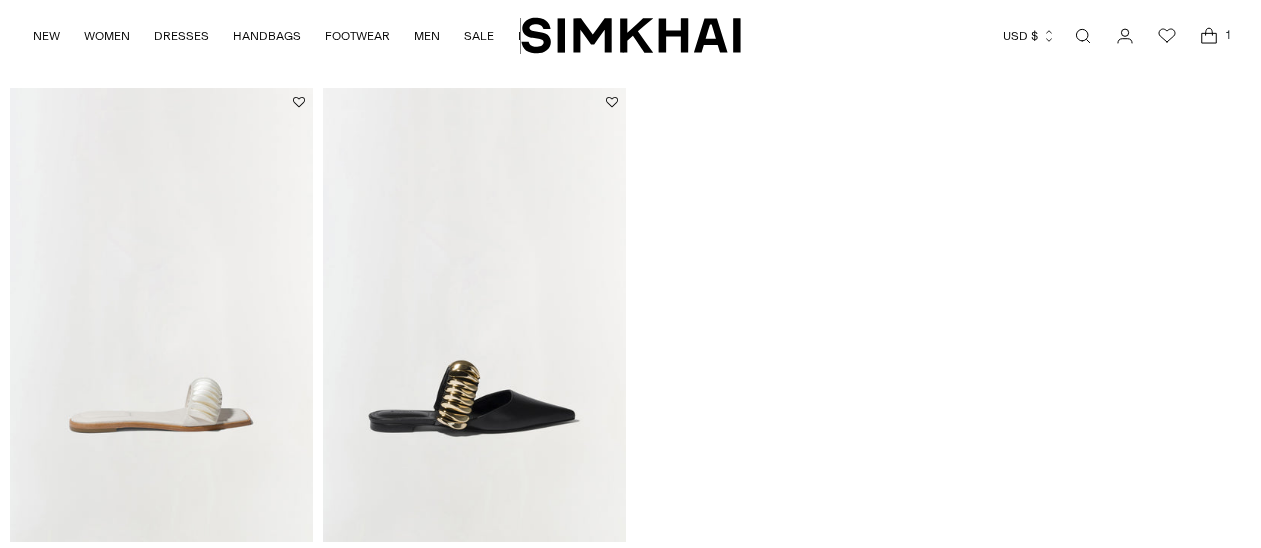 scroll, scrollTop: 2184, scrollLeft: 0, axis: vertical 